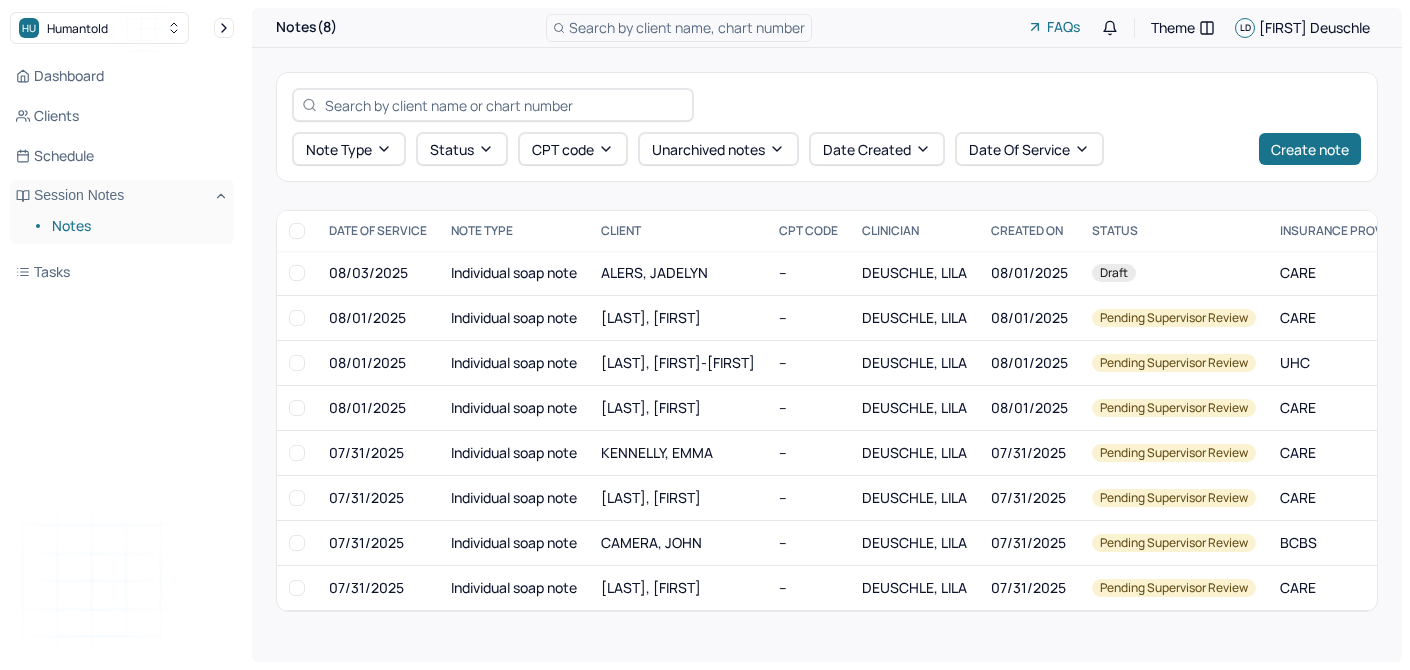 scroll, scrollTop: 0, scrollLeft: 0, axis: both 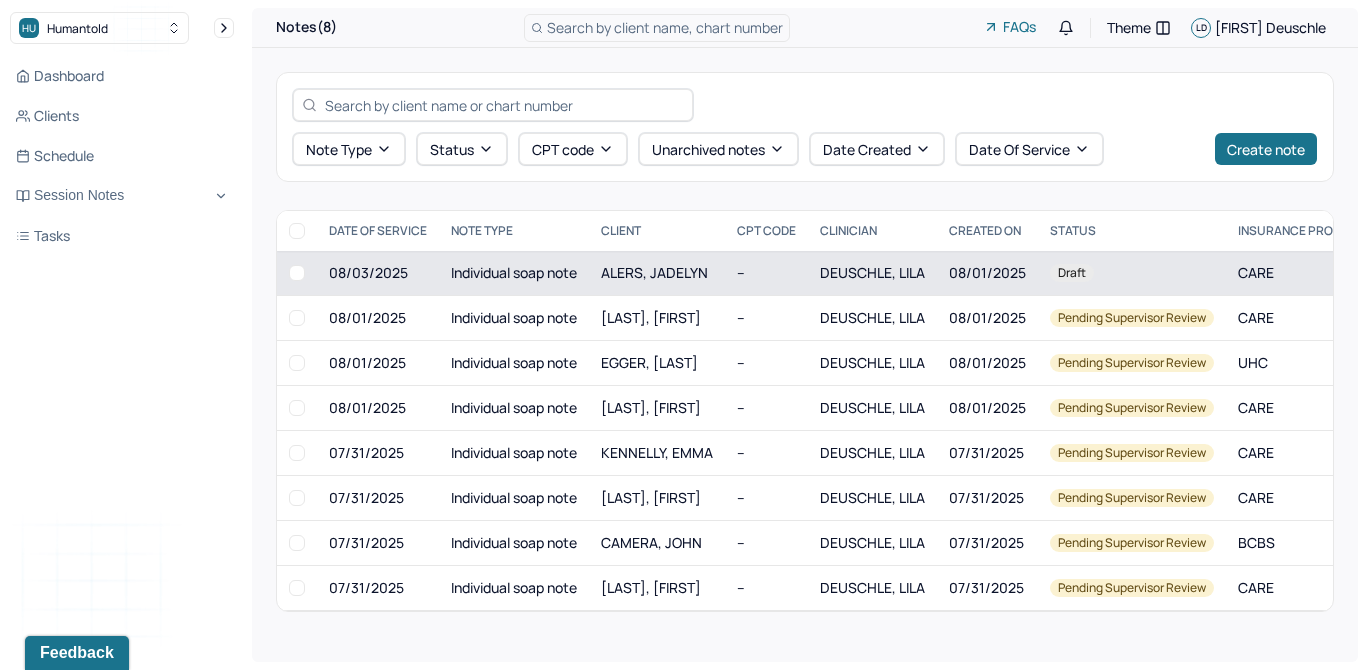 click on "Individual soap note" at bounding box center (514, 273) 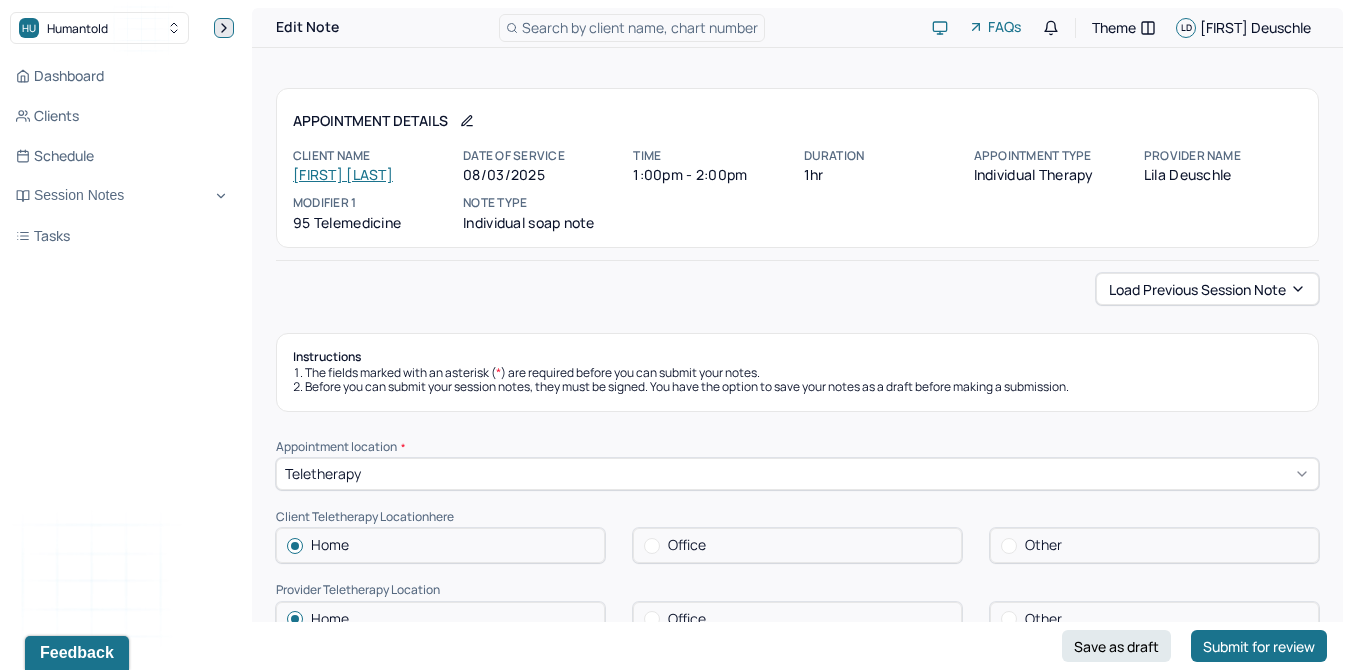 click 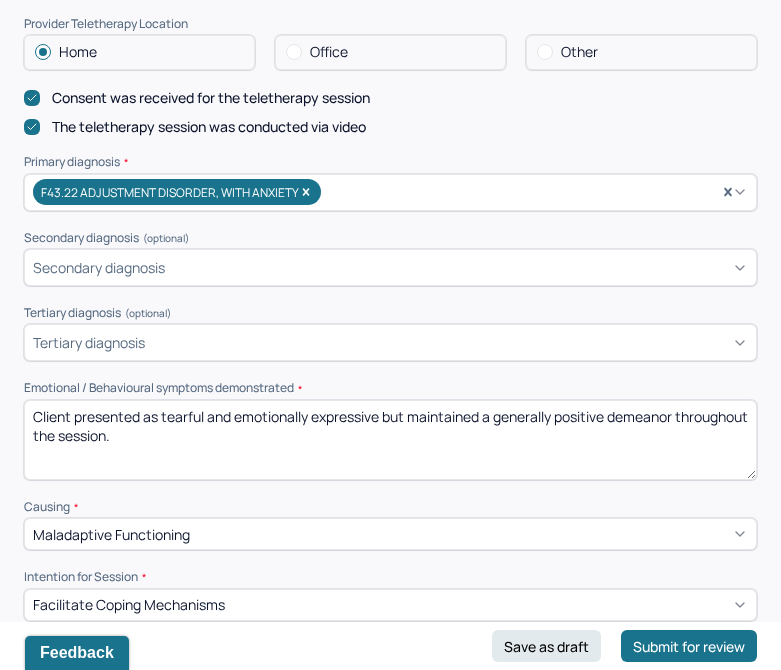 scroll, scrollTop: 574, scrollLeft: 0, axis: vertical 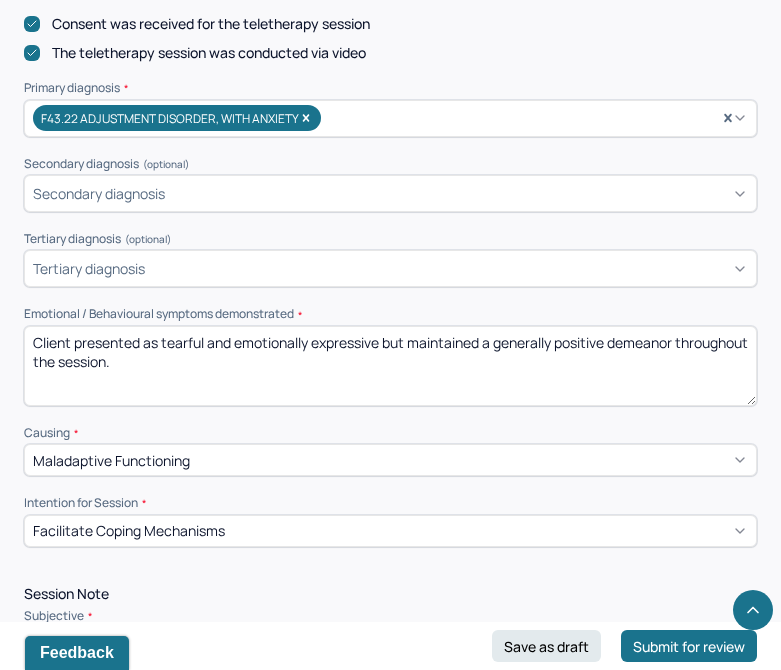 drag, startPoint x: 221, startPoint y: 371, endPoint x: 151, endPoint y: 335, distance: 78.714676 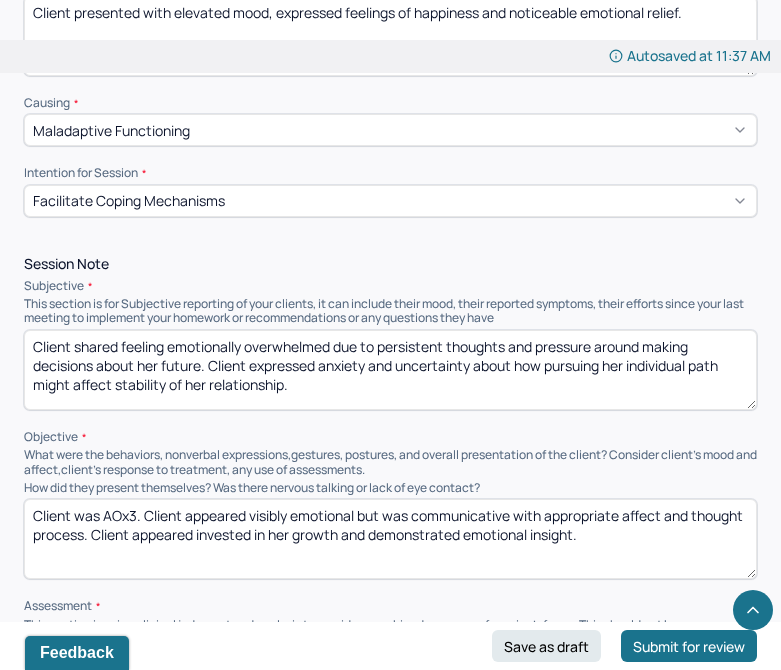 scroll, scrollTop: 989, scrollLeft: 0, axis: vertical 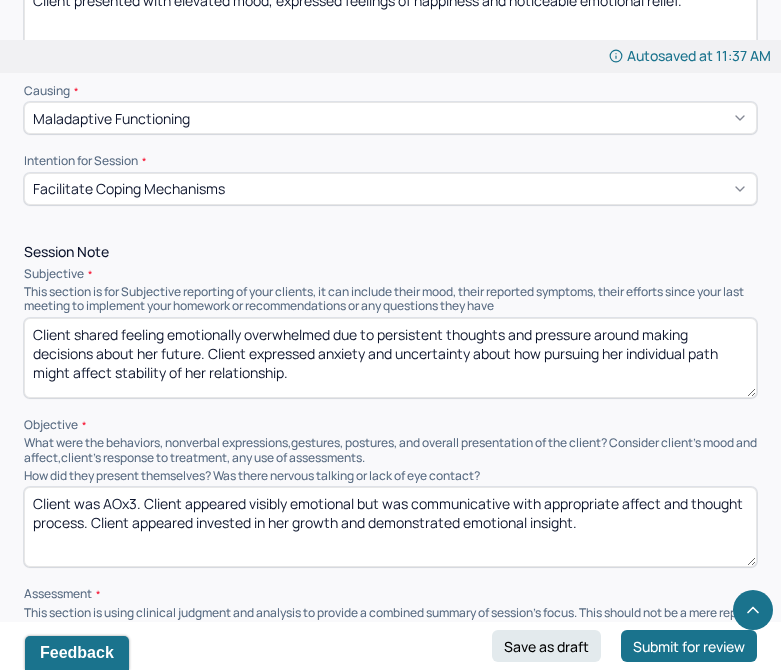 type on "Client presented with elevated mood, expressed feelings of happiness and noticeable emotional relief." 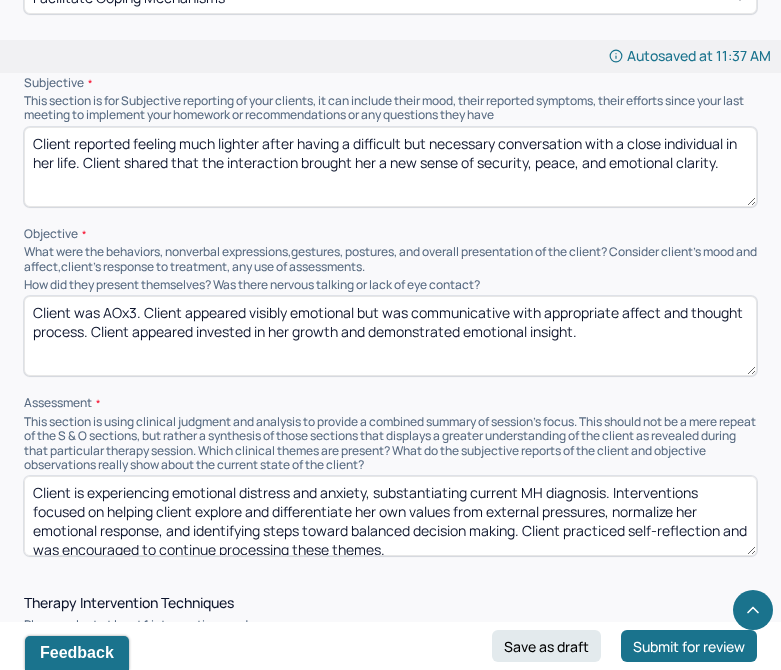 scroll, scrollTop: 1184, scrollLeft: 0, axis: vertical 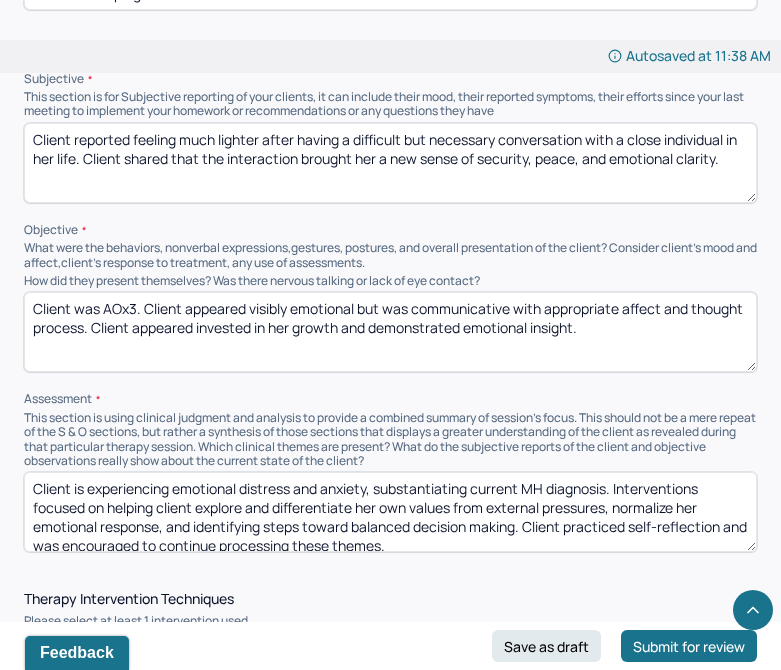 type on "Client reported feeling much lighter after having a difficult but necessary conversation with a close individual in her life. Client shared that the interaction brought her a new sense of security, peace, and emotional clarity." 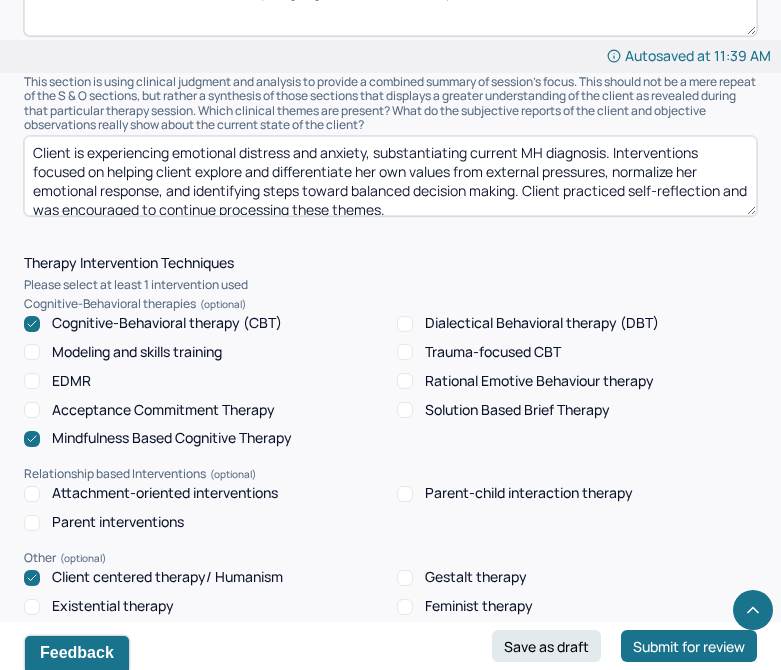 scroll, scrollTop: 1524, scrollLeft: 0, axis: vertical 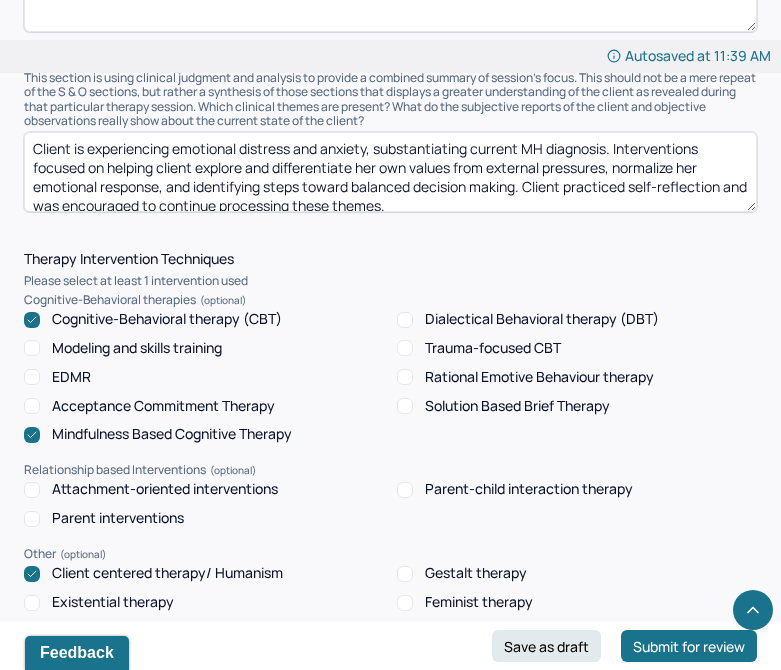 type on "Client was AOx3. Client maintained good eye contact and displayed congruent affect throughout the session. Client's tone was animated and body language was relaxed and open." 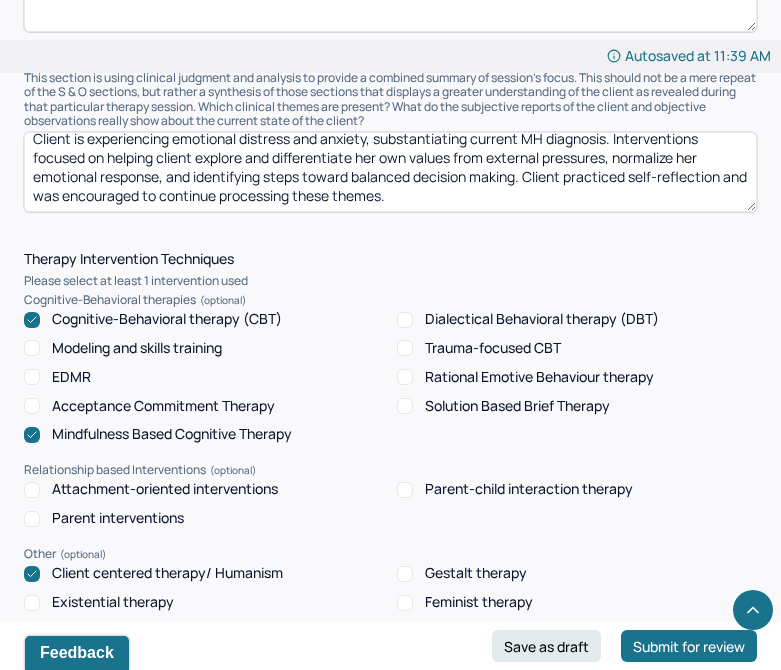 scroll, scrollTop: 0, scrollLeft: 0, axis: both 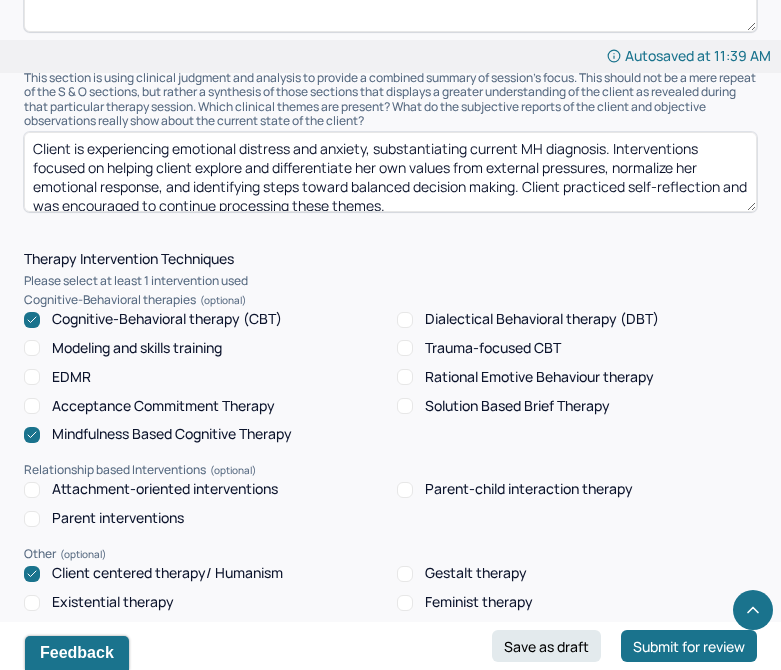 drag, startPoint x: 437, startPoint y: 206, endPoint x: 90, endPoint y: 155, distance: 350.7278 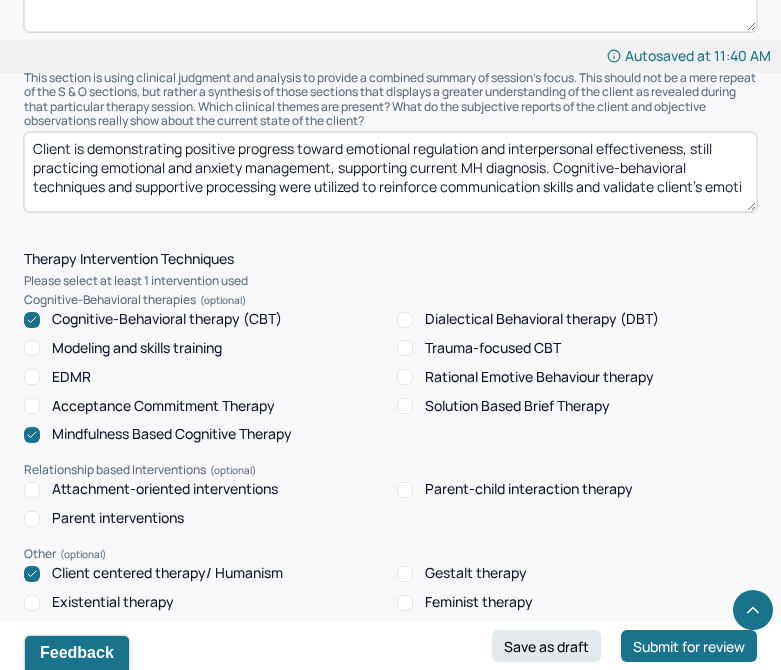 scroll, scrollTop: 5, scrollLeft: 0, axis: vertical 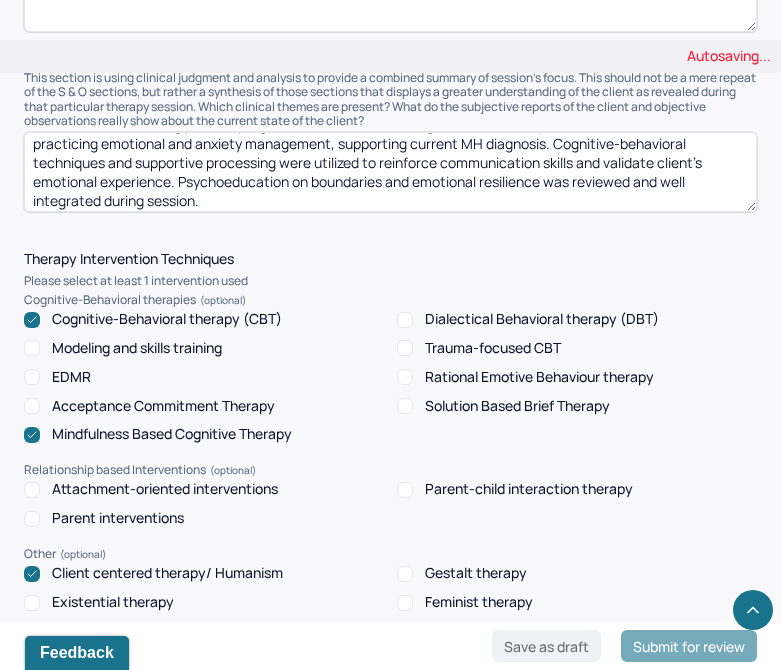 type on "Client is demonstrating positive progress toward emotional regulation and interpersonal effectiveness, still practicing emotional and anxiety management, supporting current MH diagnosis. Cognitive-behavioral techniques and supportive processing were utilized to reinforce communication skills and validate client's emotional experience. Psychoeducation on boundaries and emotional resilience was reviewed and well integrated during session." 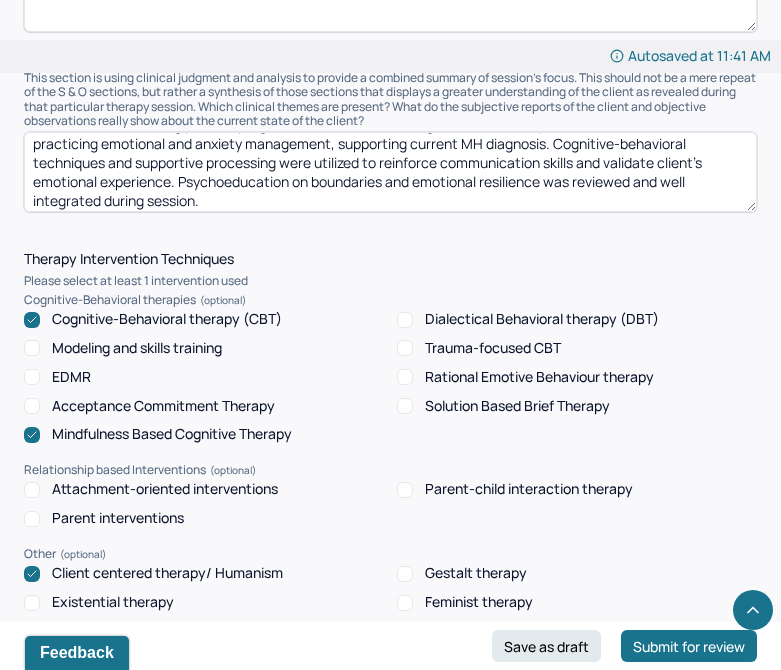 click on "Mindfulness Based Cognitive Therapy" at bounding box center (172, 434) 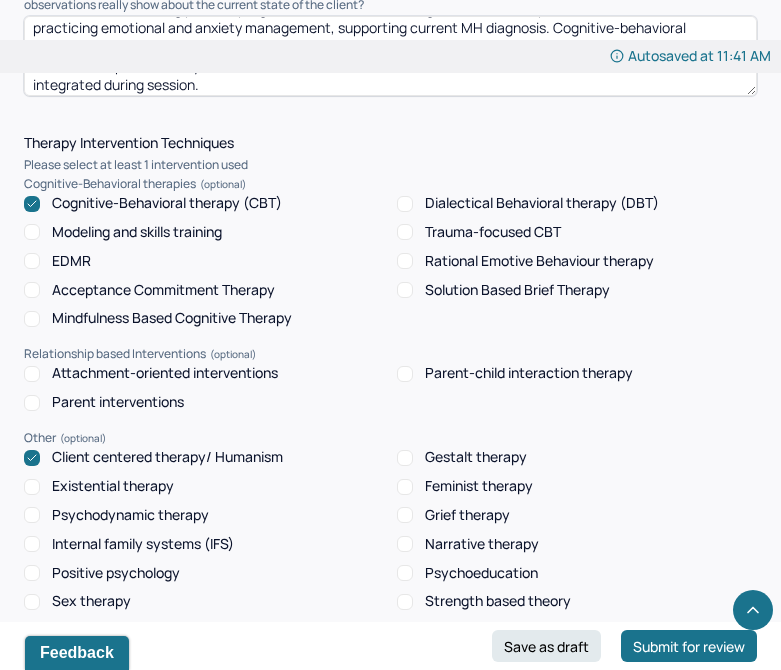 scroll, scrollTop: 1642, scrollLeft: 0, axis: vertical 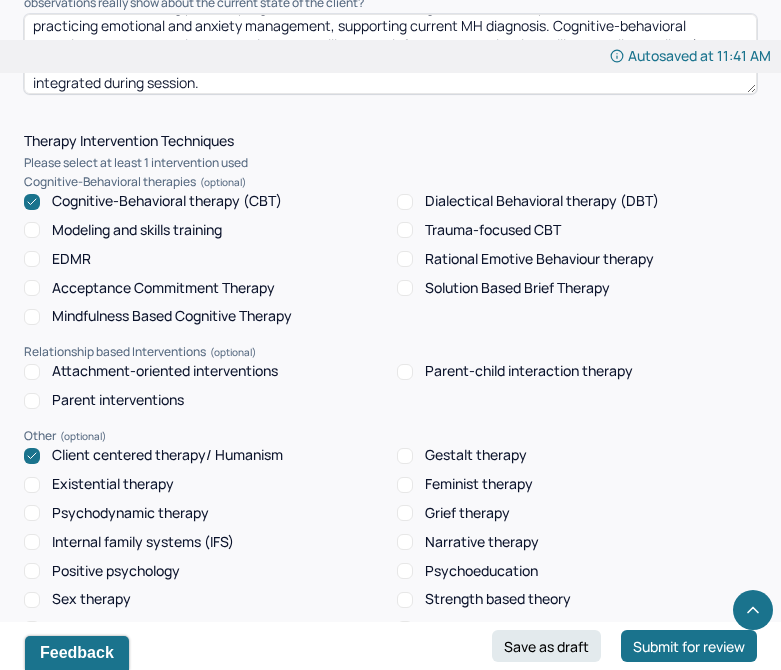 click on "Psychoeducation" at bounding box center (481, 571) 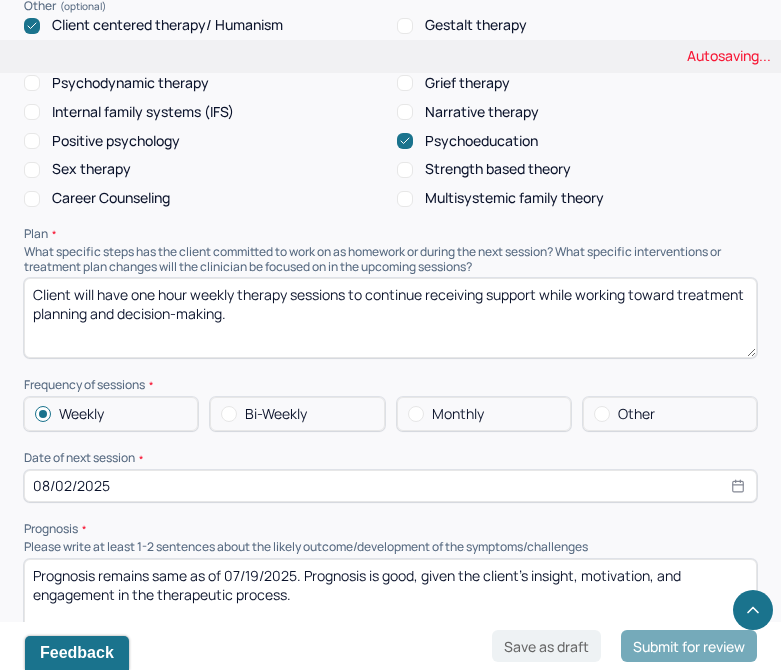 scroll, scrollTop: 2081, scrollLeft: 0, axis: vertical 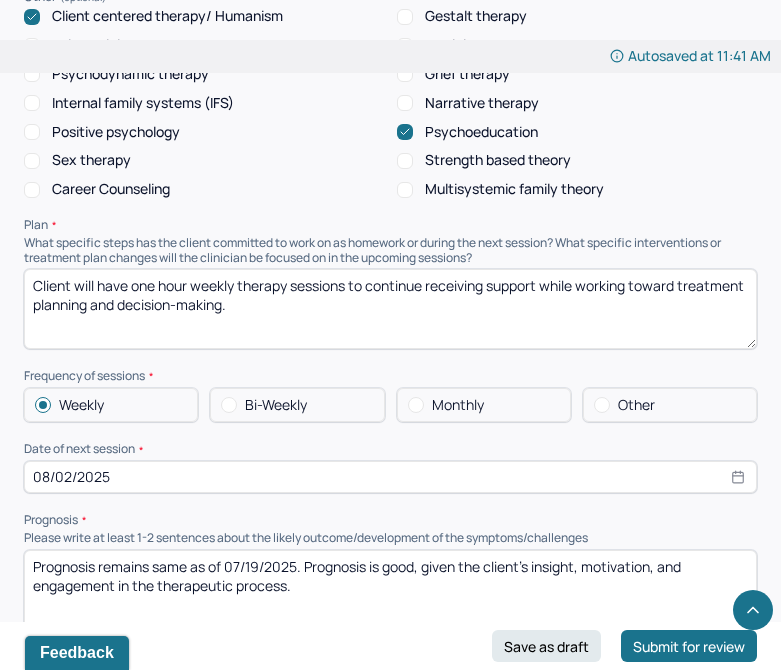 drag, startPoint x: 275, startPoint y: 322, endPoint x: 49, endPoint y: 260, distance: 234.35016 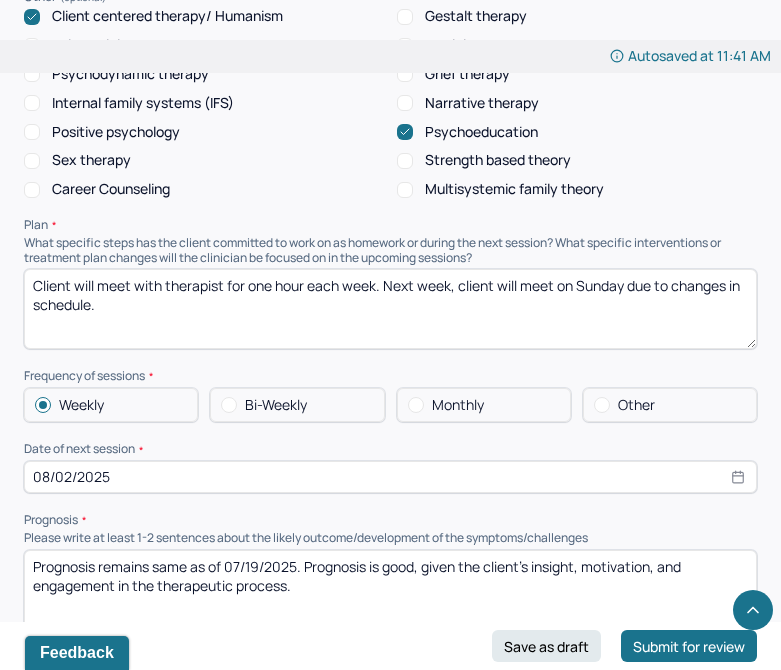 type on "Client will meet with therapist for one hour each week. Next week, client will meet on Sunday due to changes in schedule." 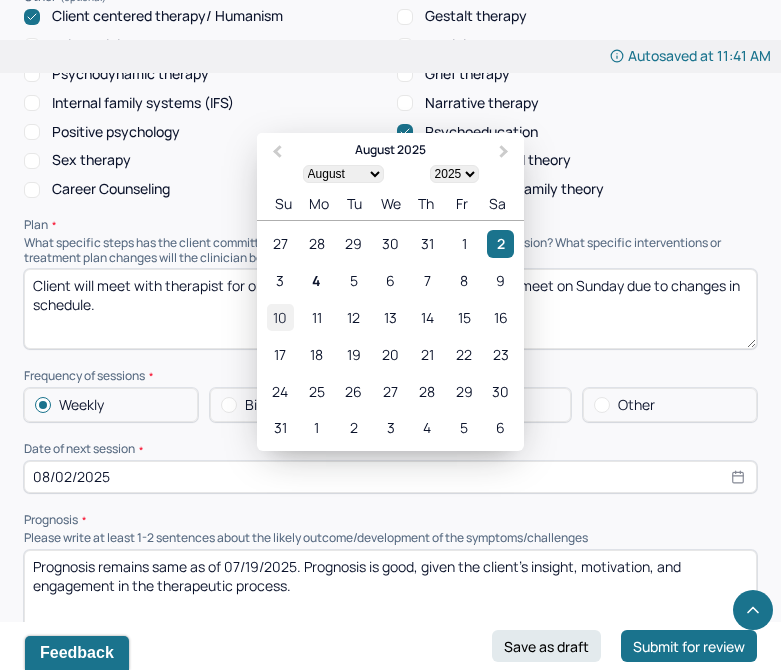 click on "10" at bounding box center [280, 317] 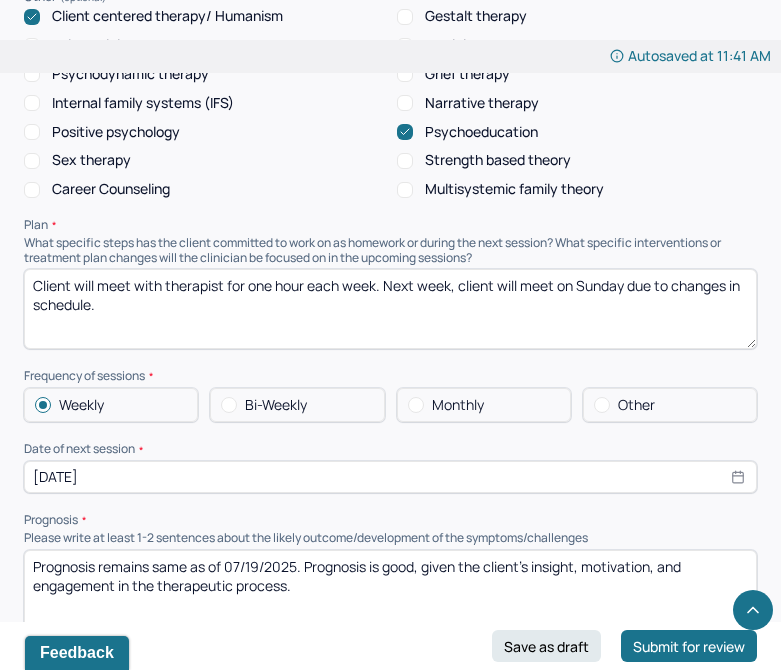 click on "[DATE]" at bounding box center [390, 477] 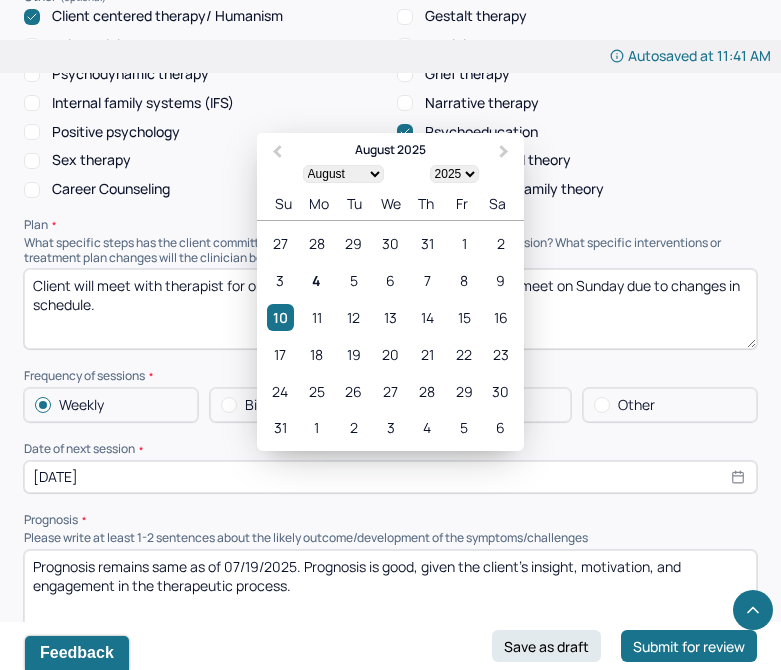 click on "Date of next session *" at bounding box center [390, 449] 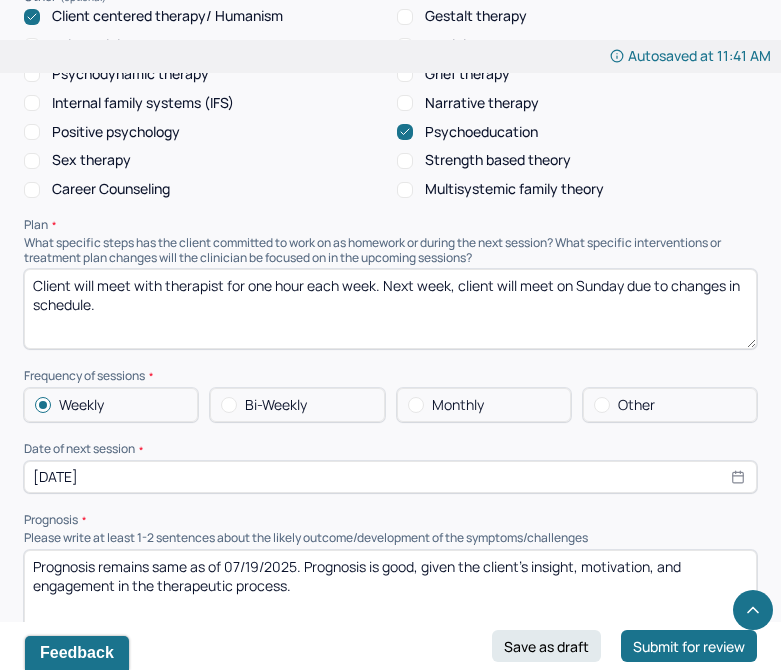 click on "Prognosis remains same as of 07/19/2025. Prognosis is good, given the client’s insight, motivation, and engagement in the therapeutic process." at bounding box center [390, 590] 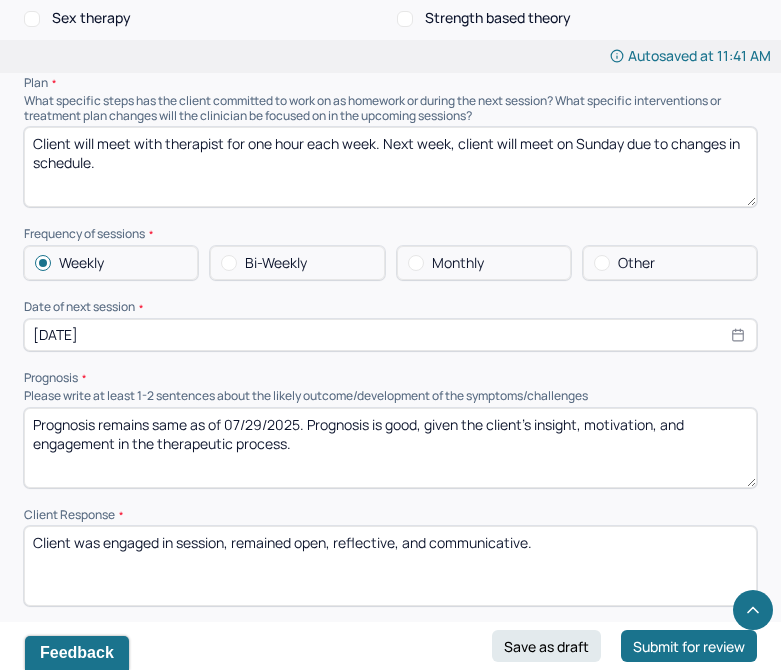 scroll, scrollTop: 2241, scrollLeft: 0, axis: vertical 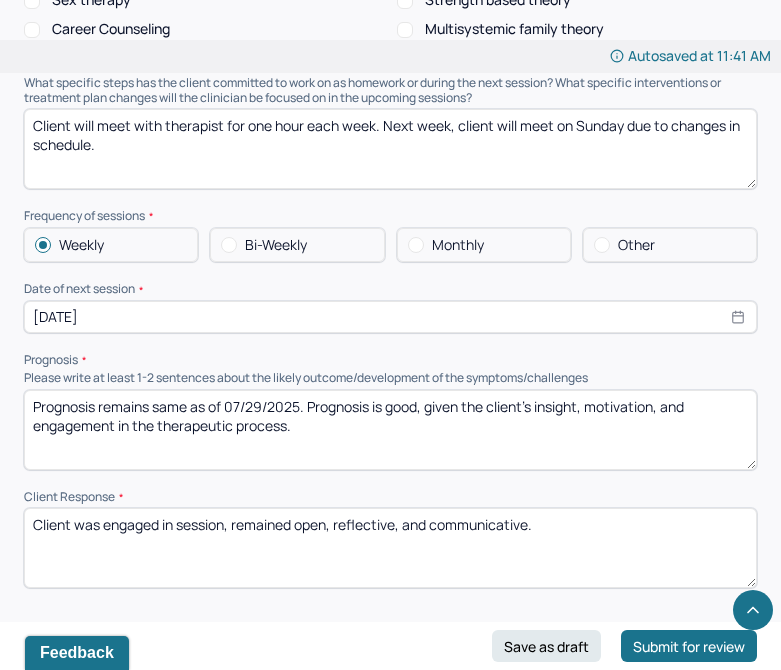 type on "Prognosis remains same as of 07/29/2025. Prognosis is good, given the client’s insight, motivation, and engagement in the therapeutic process." 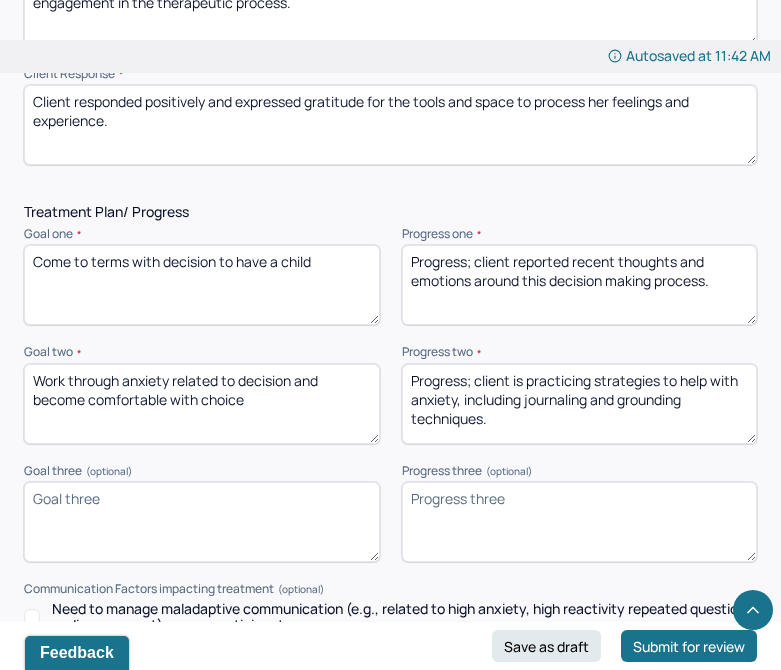 scroll, scrollTop: 2667, scrollLeft: 0, axis: vertical 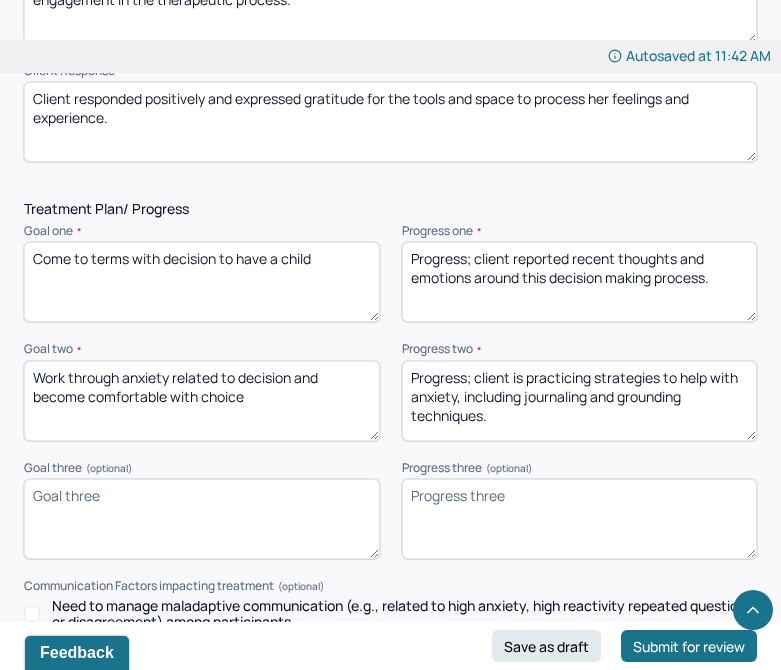 type on "Client responded positively and expressed gratitude for the tools and space to process her feelings and experience." 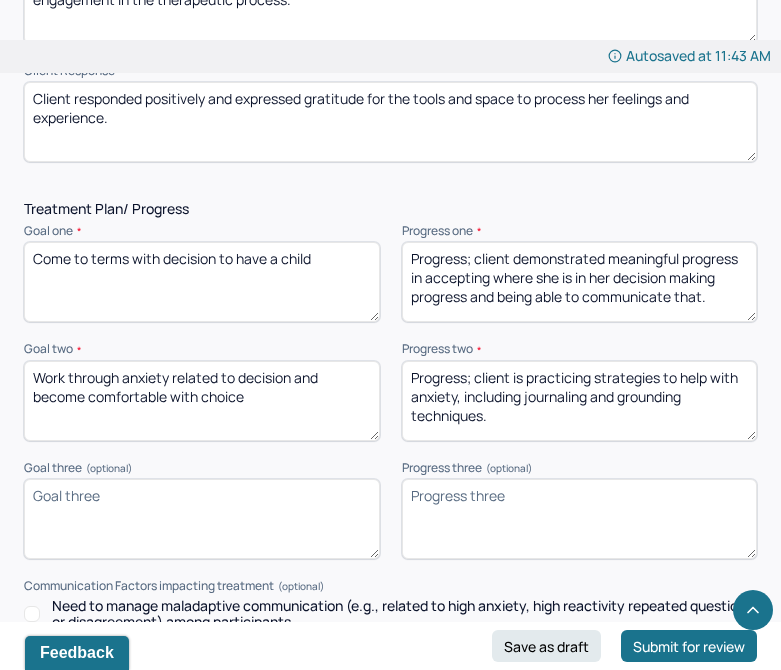 type on "Progress; client demonstrated meaningful progress in accepting where she is in her decision making progress and being able to communicate that." 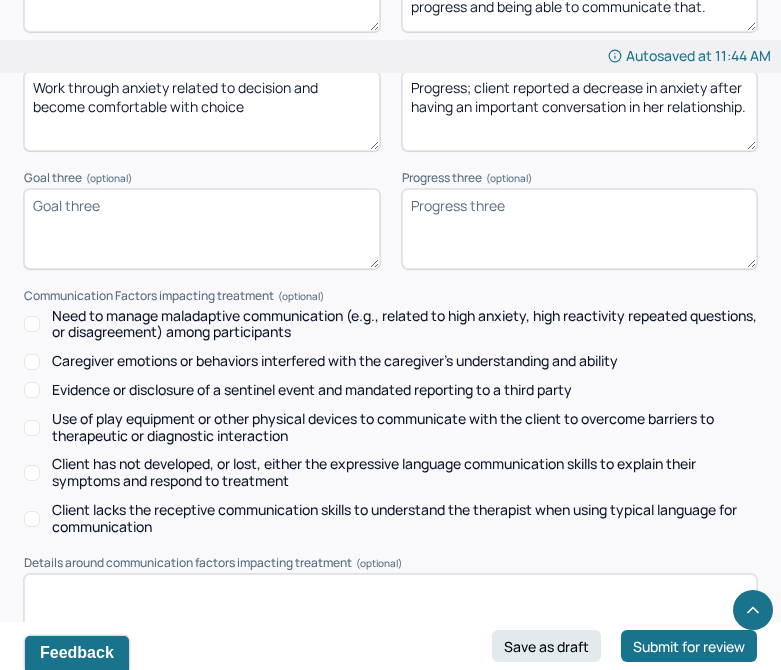 scroll, scrollTop: 3149, scrollLeft: 0, axis: vertical 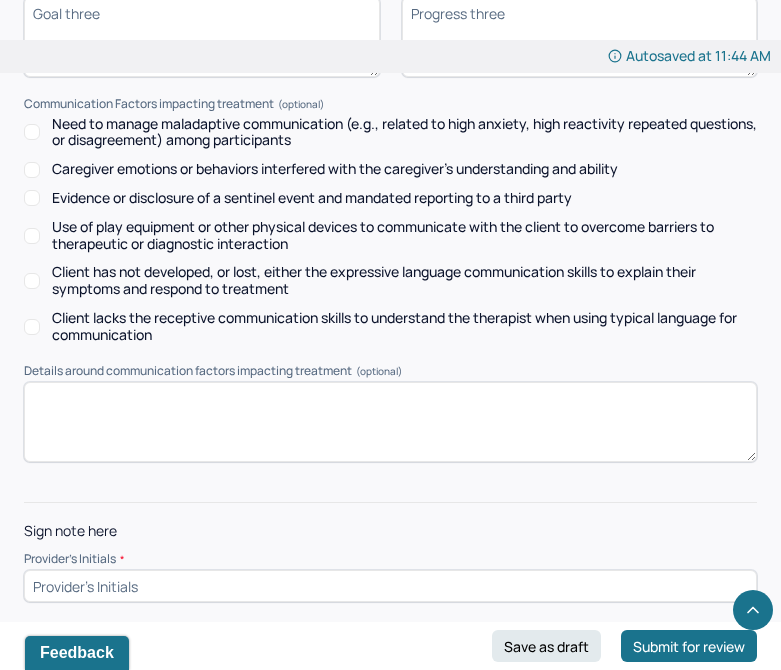 type on "Progress; client reported a decrease in anxiety after having an important conversation in her relationship." 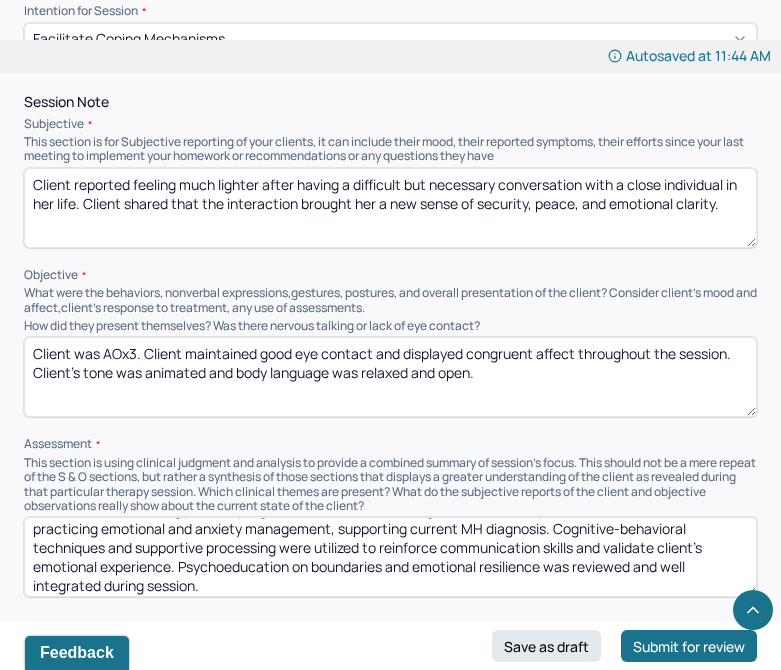 scroll, scrollTop: 1226, scrollLeft: 0, axis: vertical 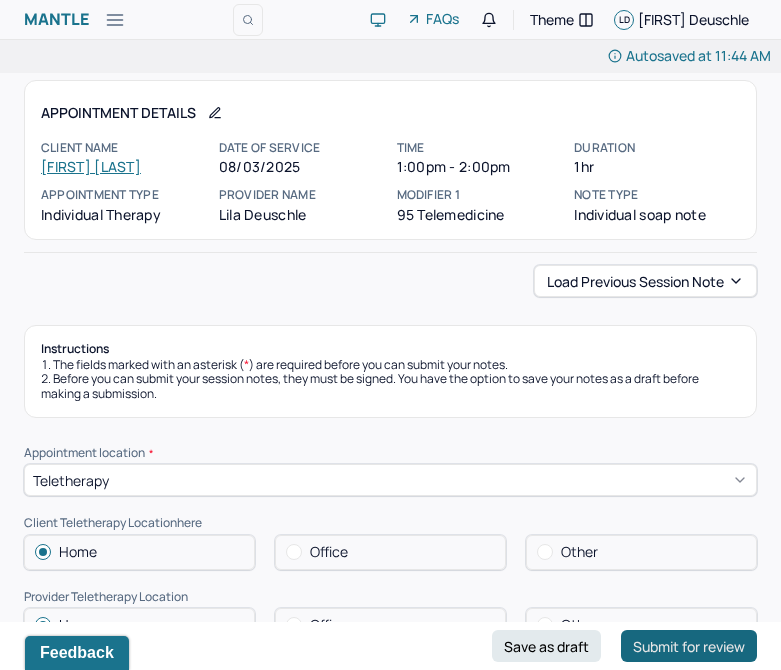 type on "LD" 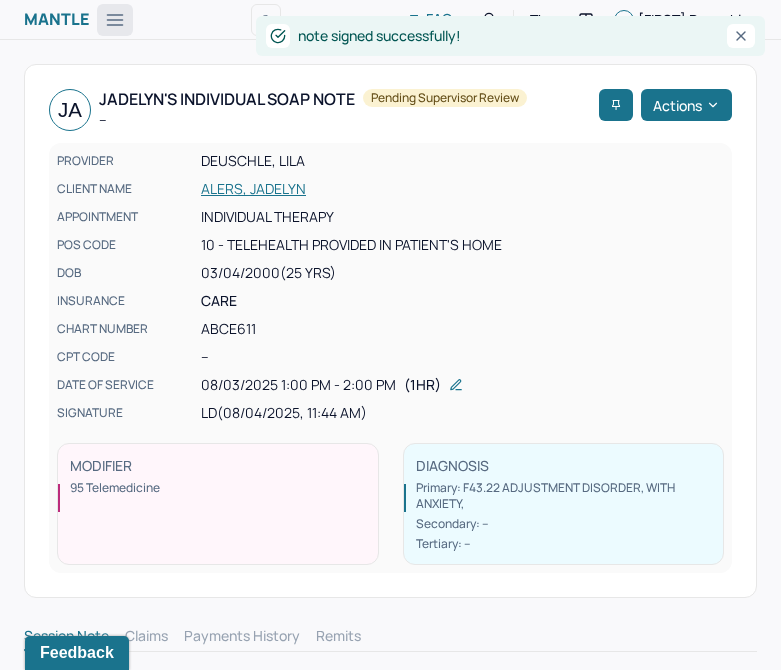 click 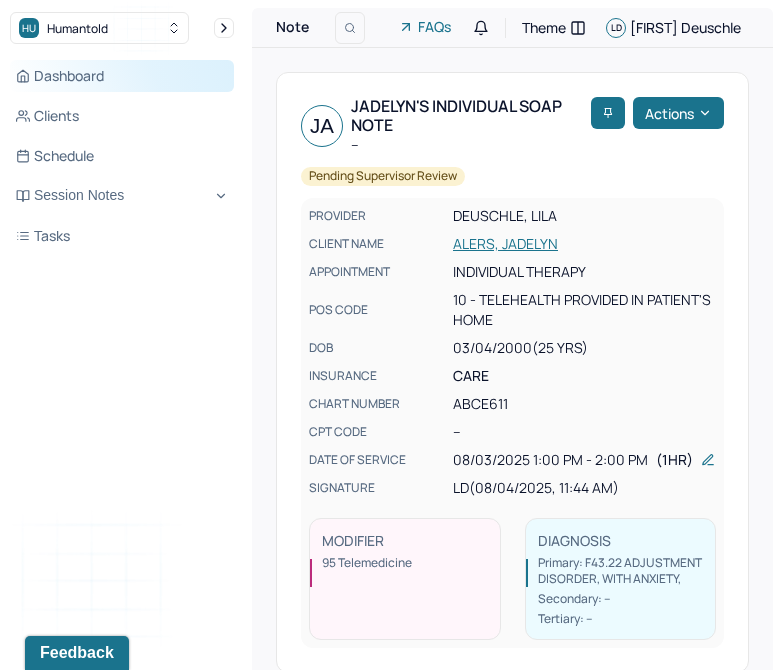 click on "Dashboard" at bounding box center (122, 76) 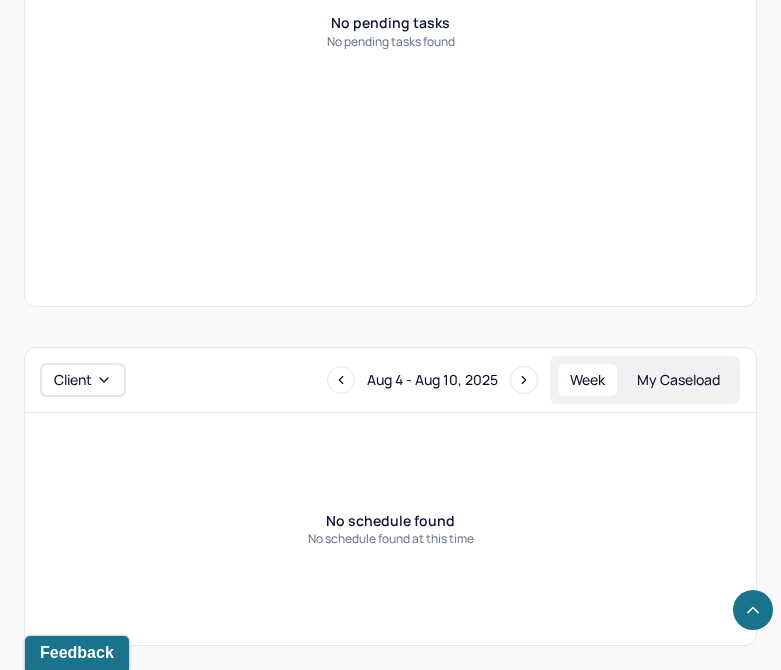 scroll, scrollTop: 0, scrollLeft: 0, axis: both 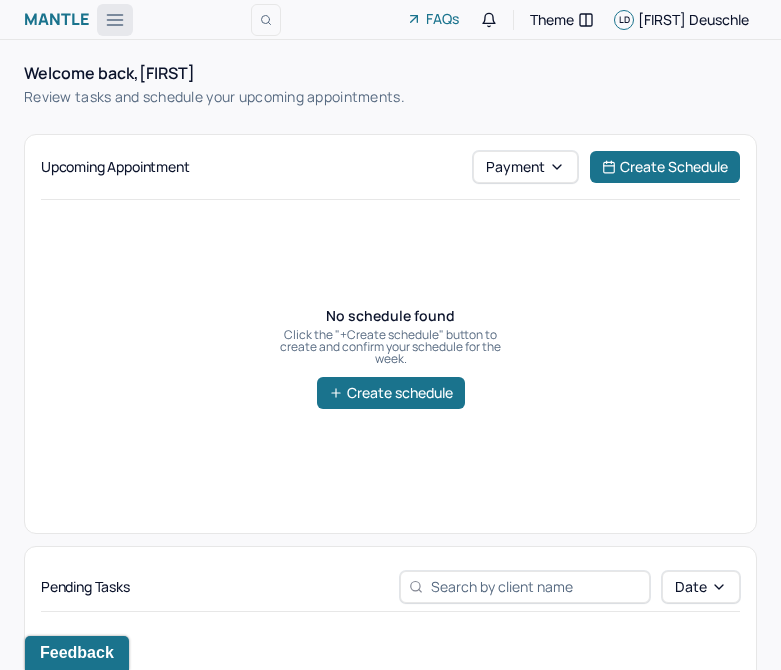 click at bounding box center [115, 20] 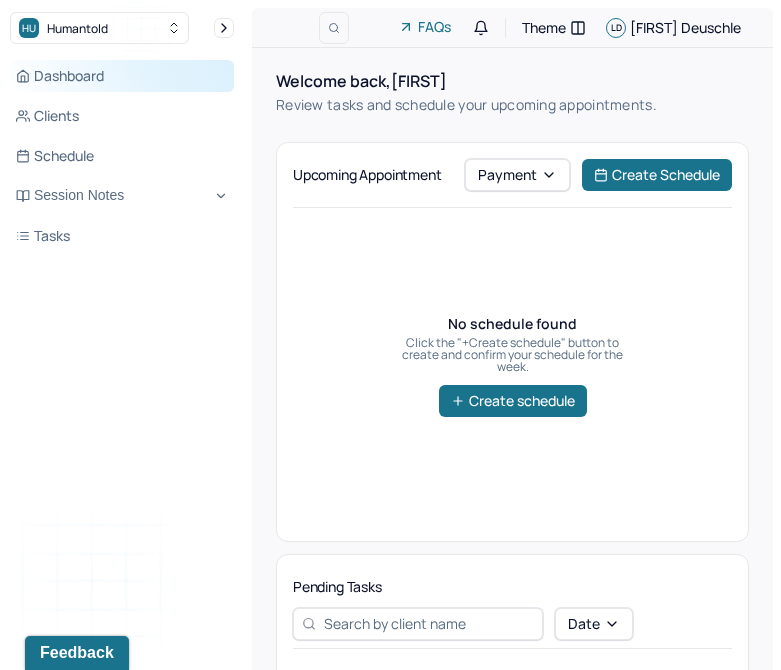 click on "Dashboard" at bounding box center [122, 76] 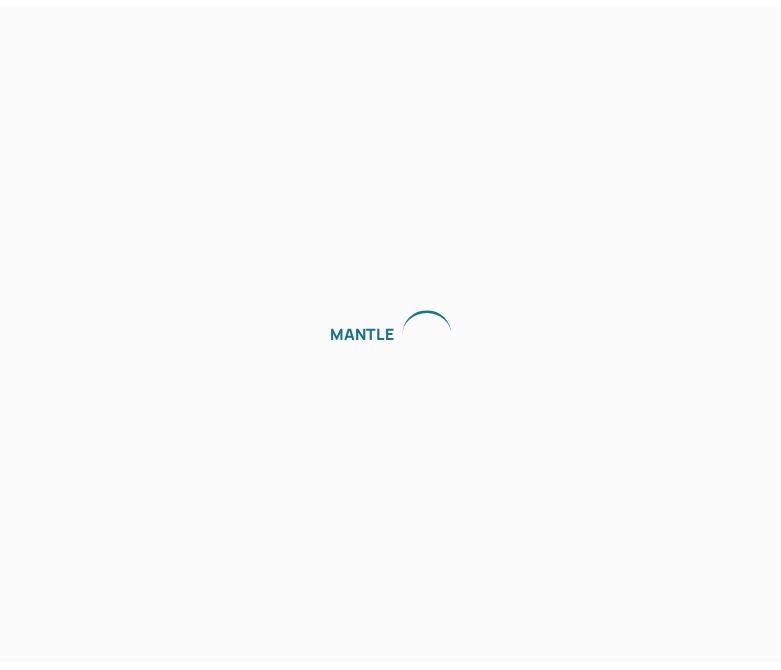 scroll, scrollTop: 0, scrollLeft: 0, axis: both 